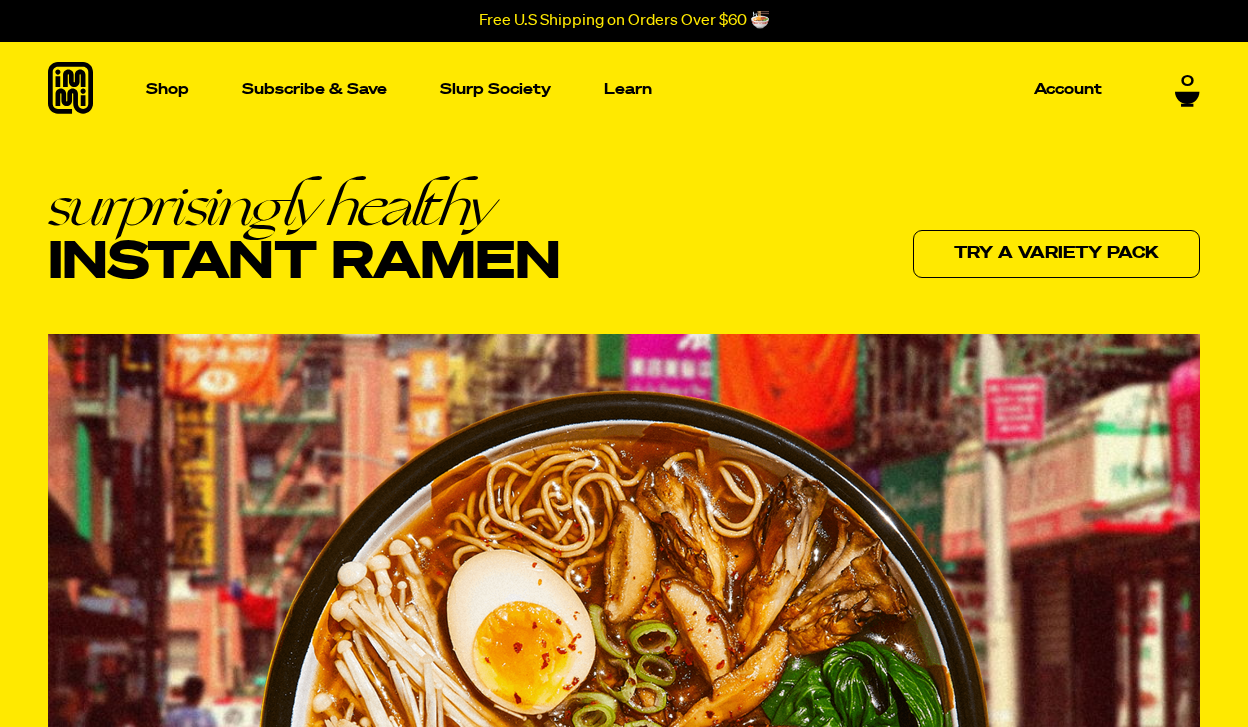scroll, scrollTop: 12, scrollLeft: 0, axis: vertical 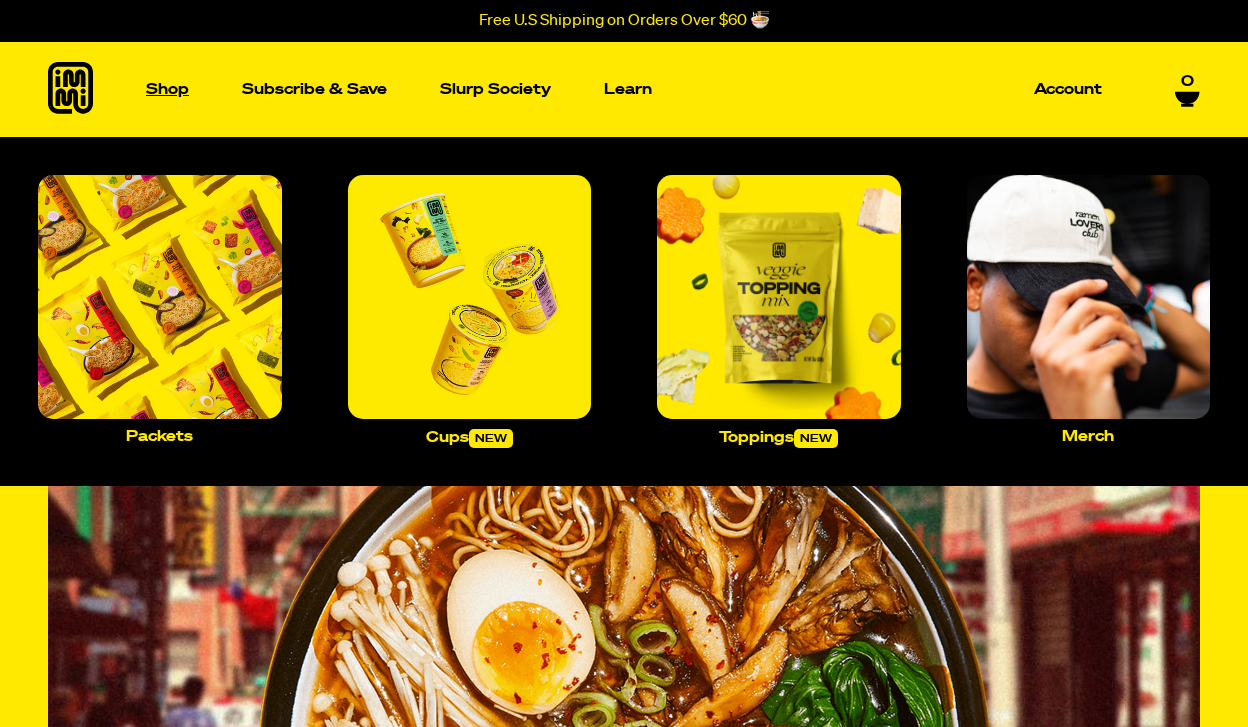 click on "Shop" at bounding box center (167, 89) 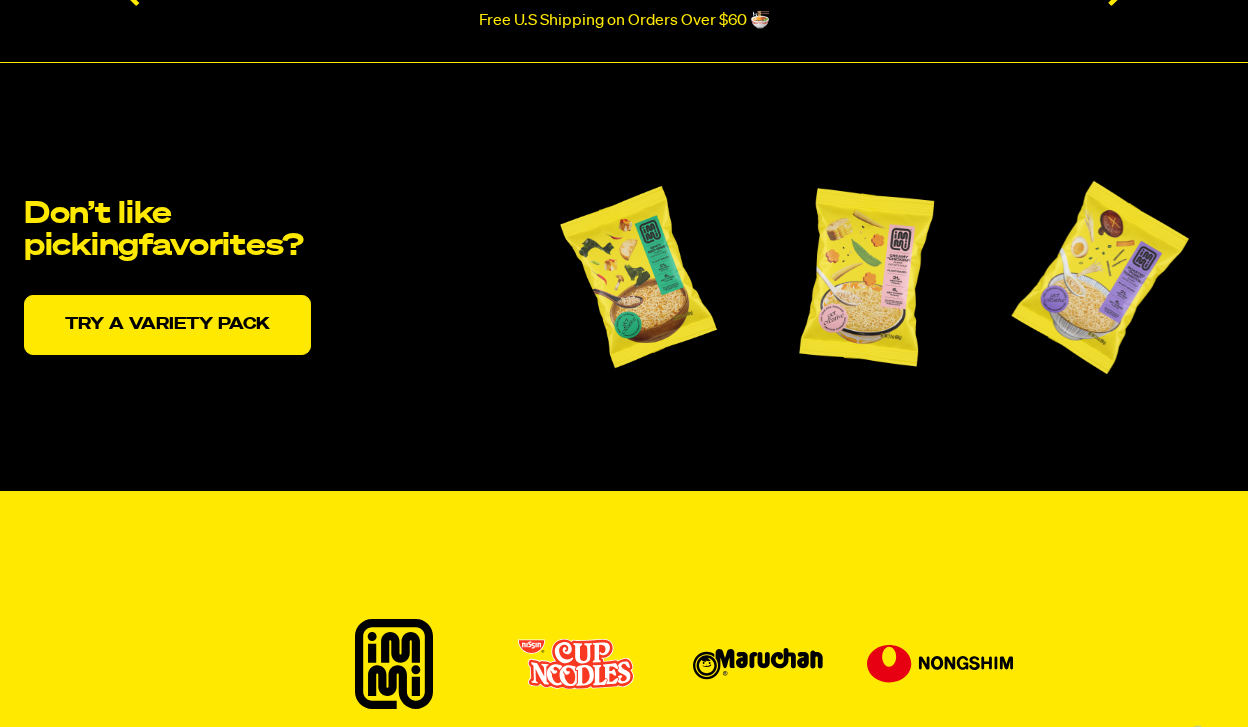 scroll, scrollTop: 3914, scrollLeft: 0, axis: vertical 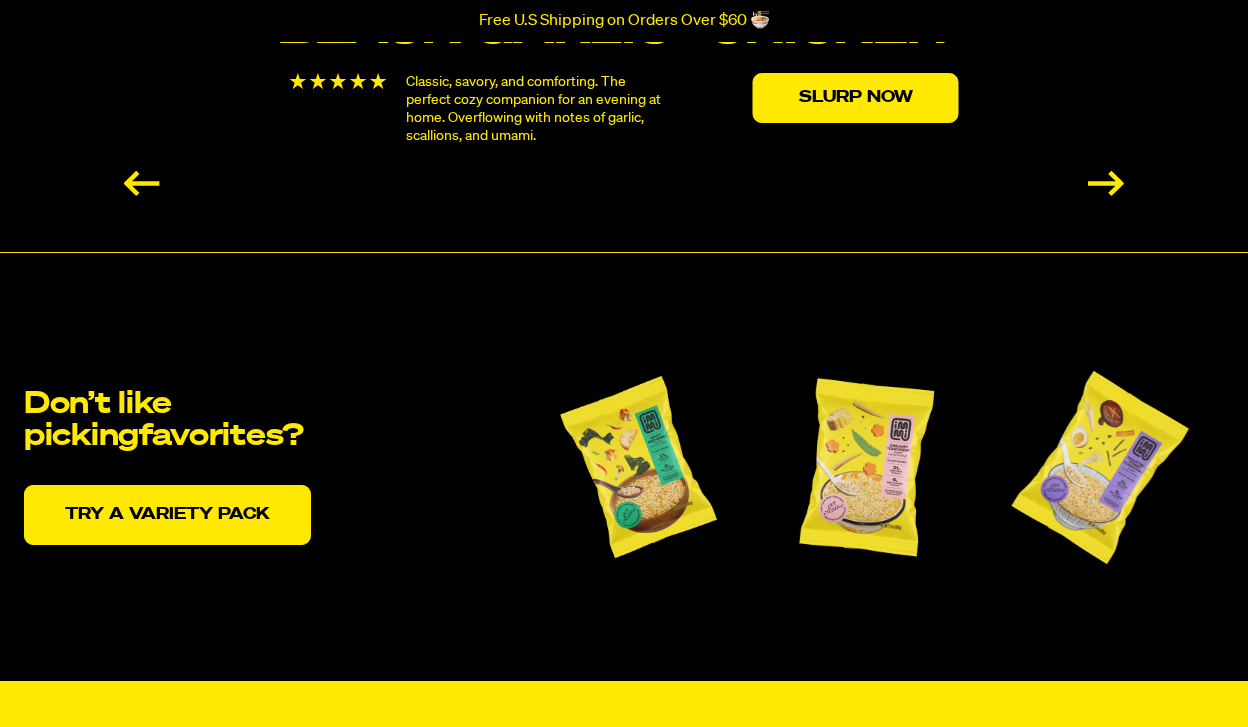 click on "Black Garlic “Chicken”
Classic, savory, and comforting. The perfect cozy companion for an evening at home. Overflowing with notes of garlic, scallions, and umami.
Slurp Now" at bounding box center (624, -202) 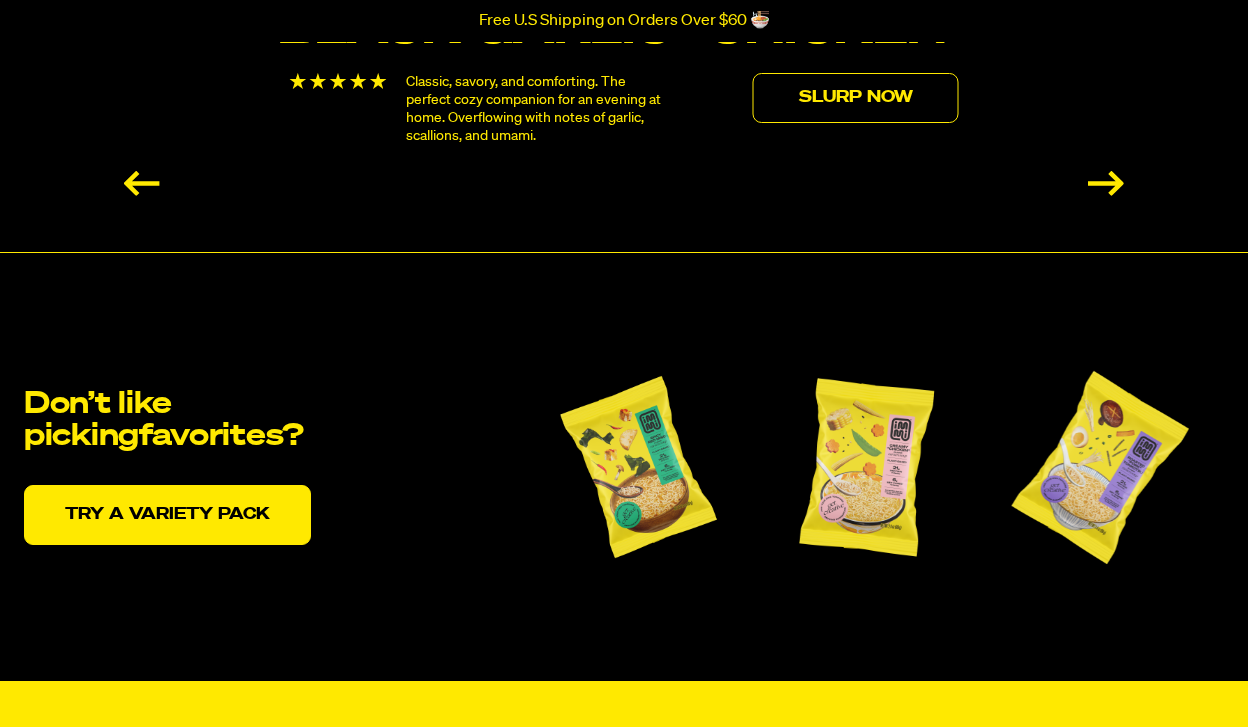 click on "Slurp Now" at bounding box center (856, 98) 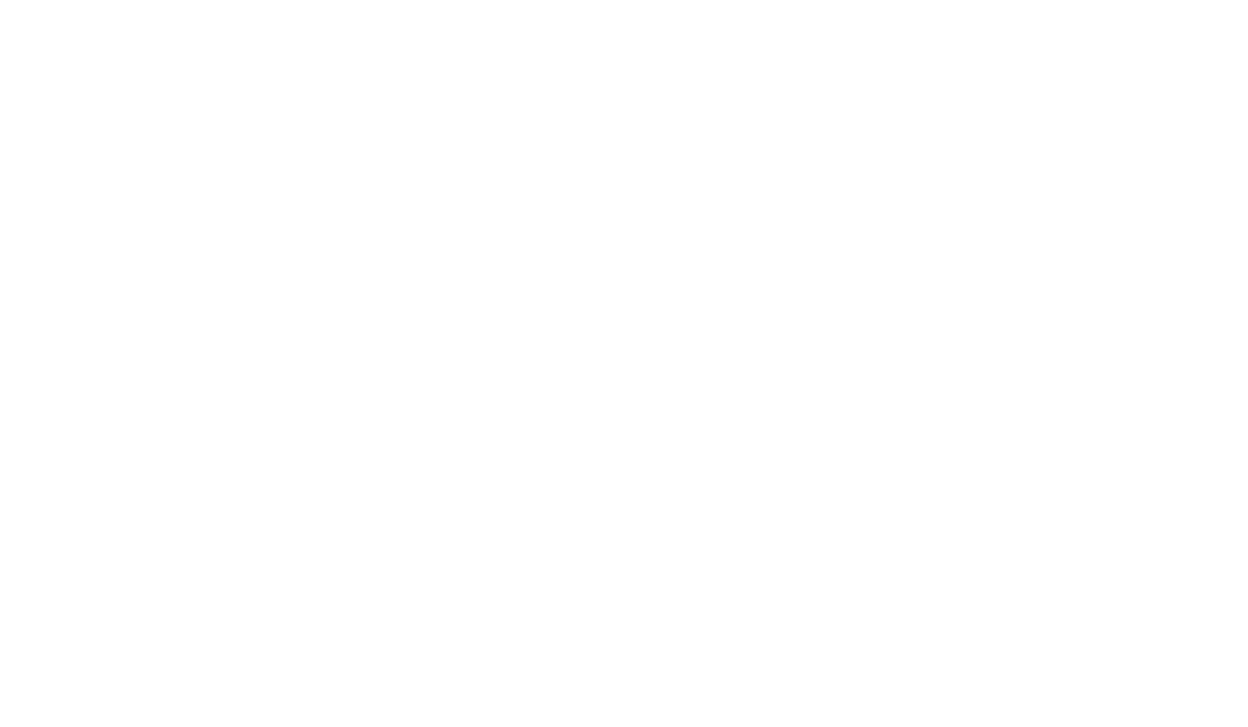 scroll, scrollTop: 0, scrollLeft: 0, axis: both 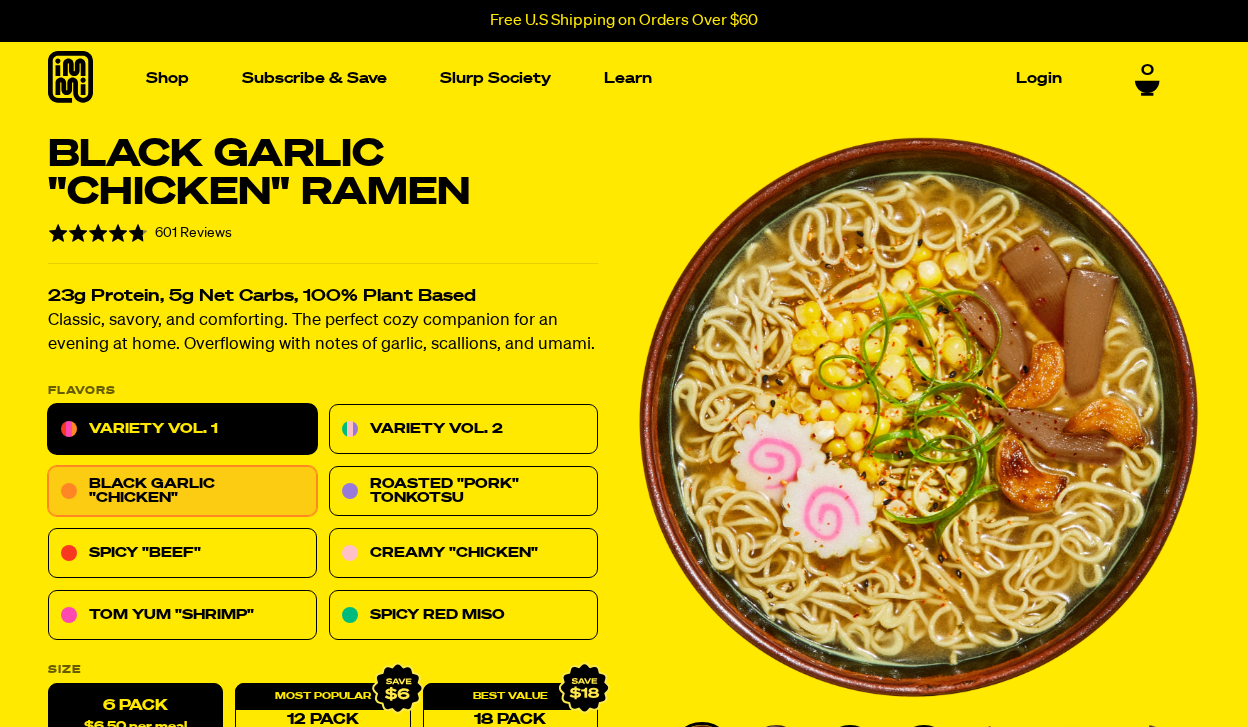 click on "Variety Vol. 1" at bounding box center [182, 430] 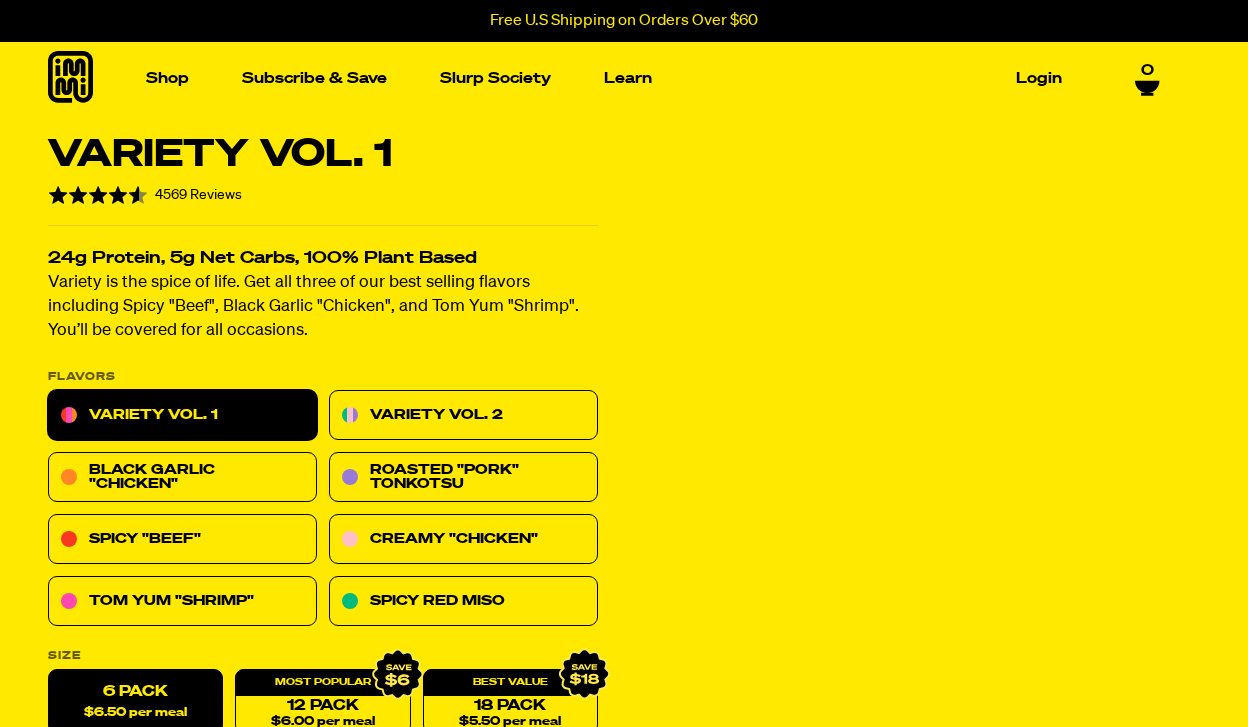 scroll, scrollTop: 606, scrollLeft: 0, axis: vertical 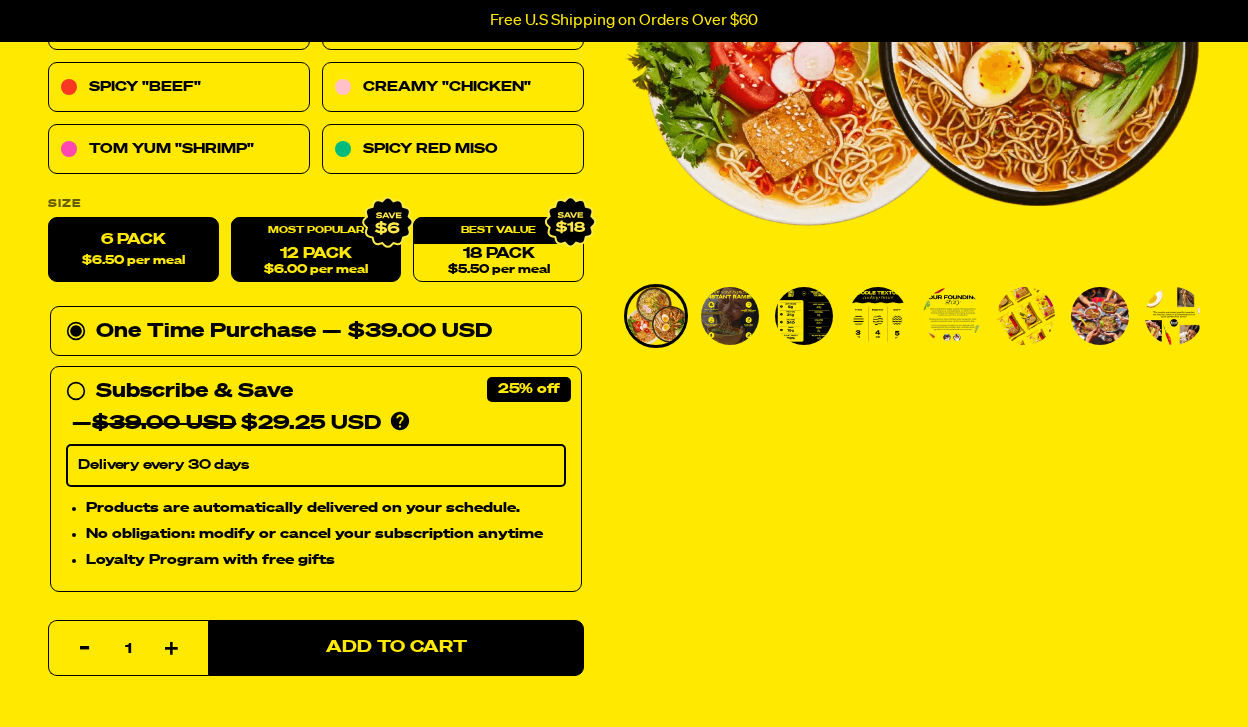 click on "12 Pack
$6.00 per meal" at bounding box center (316, 250) 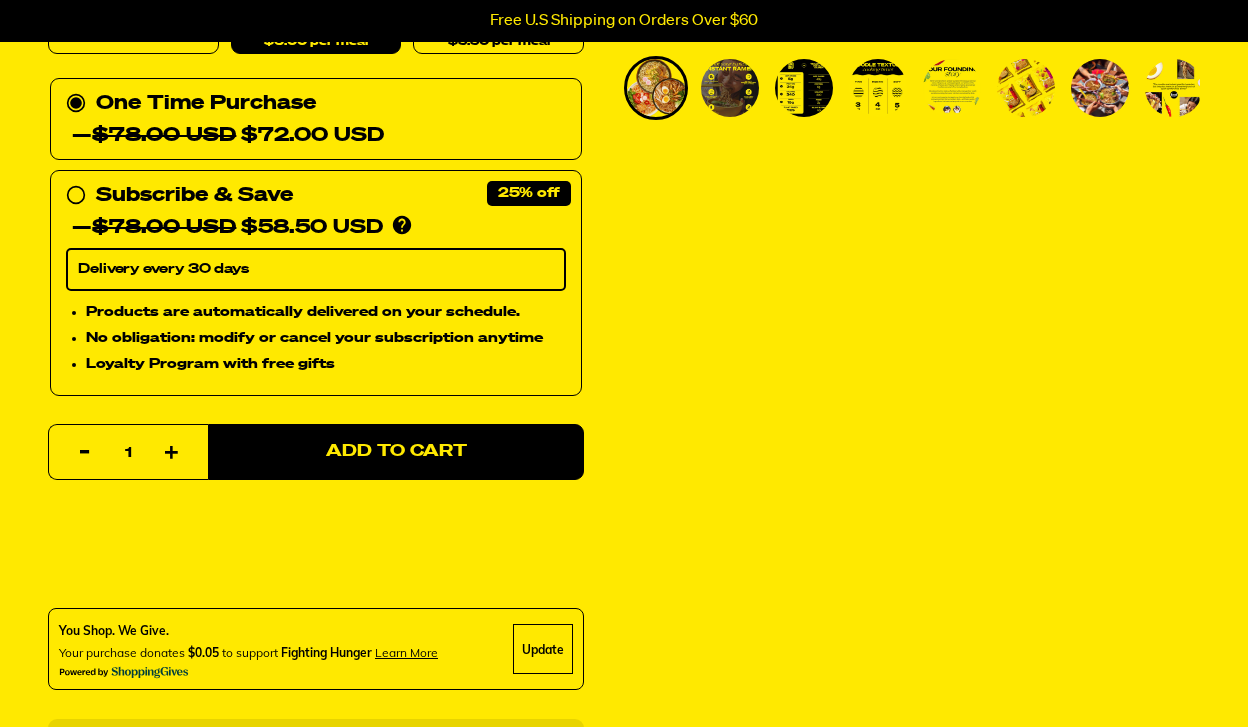 scroll, scrollTop: 0, scrollLeft: 0, axis: both 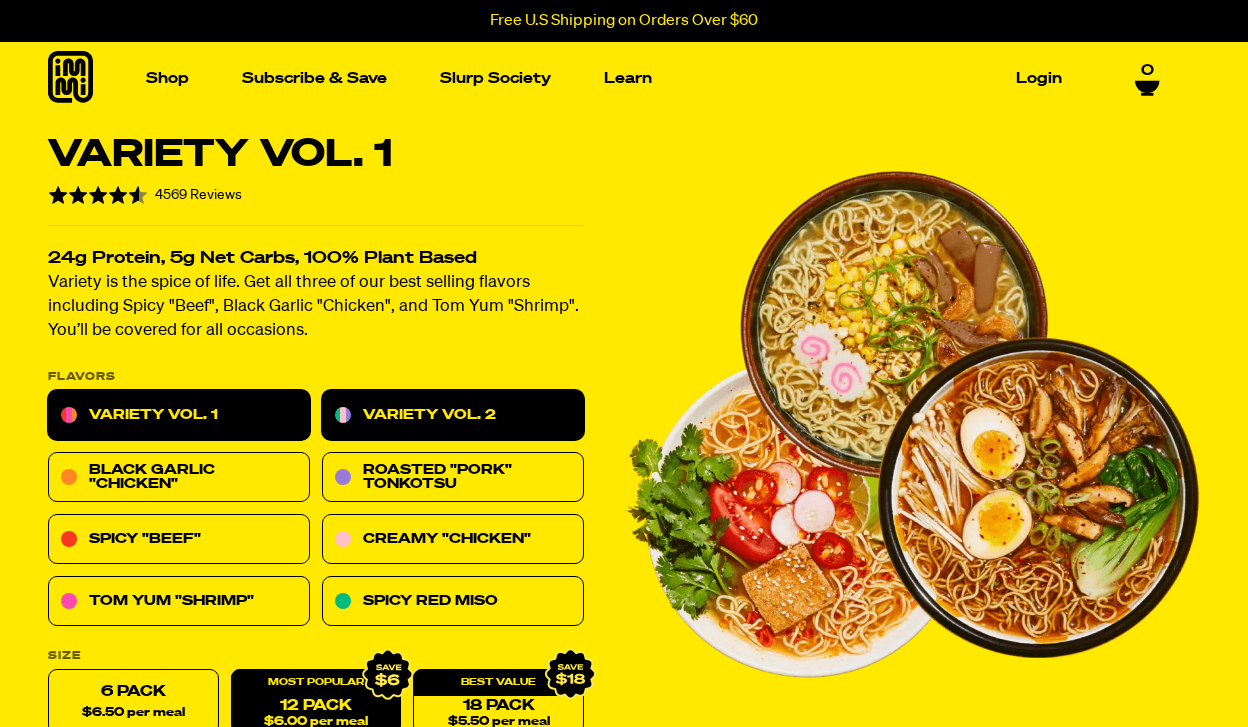 click on "Variety Vol. 2" at bounding box center [453, 416] 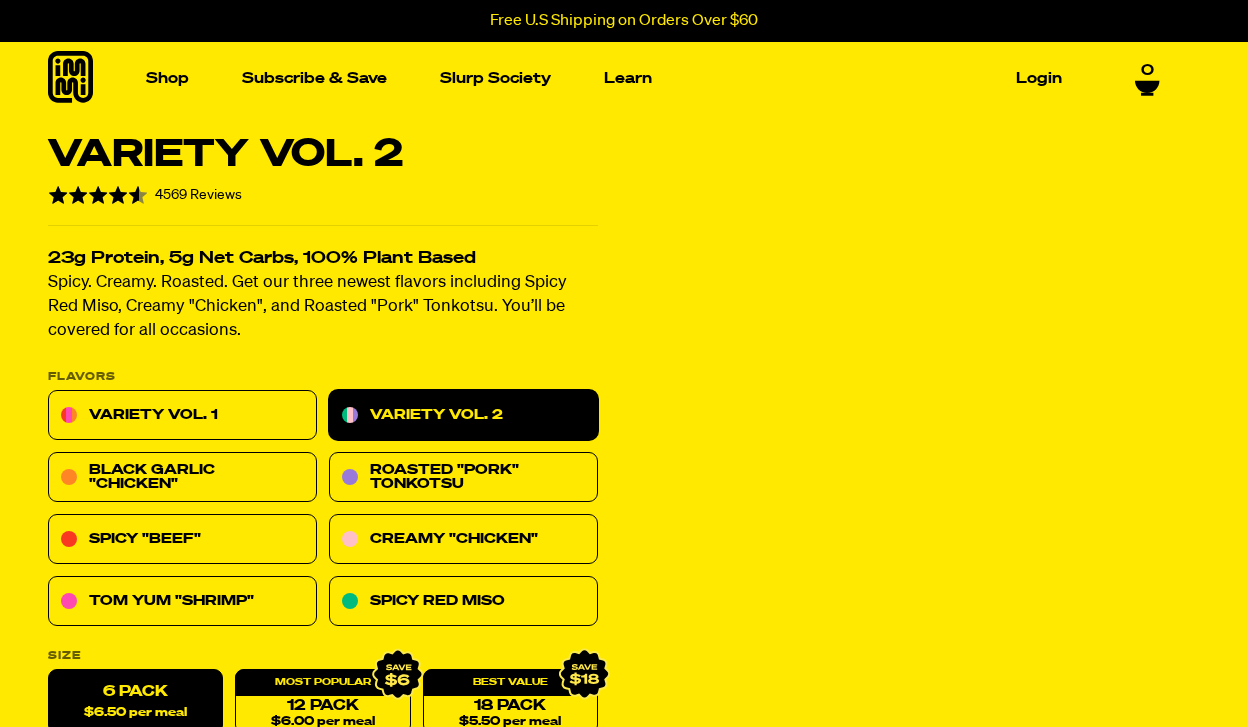 scroll, scrollTop: 0, scrollLeft: 0, axis: both 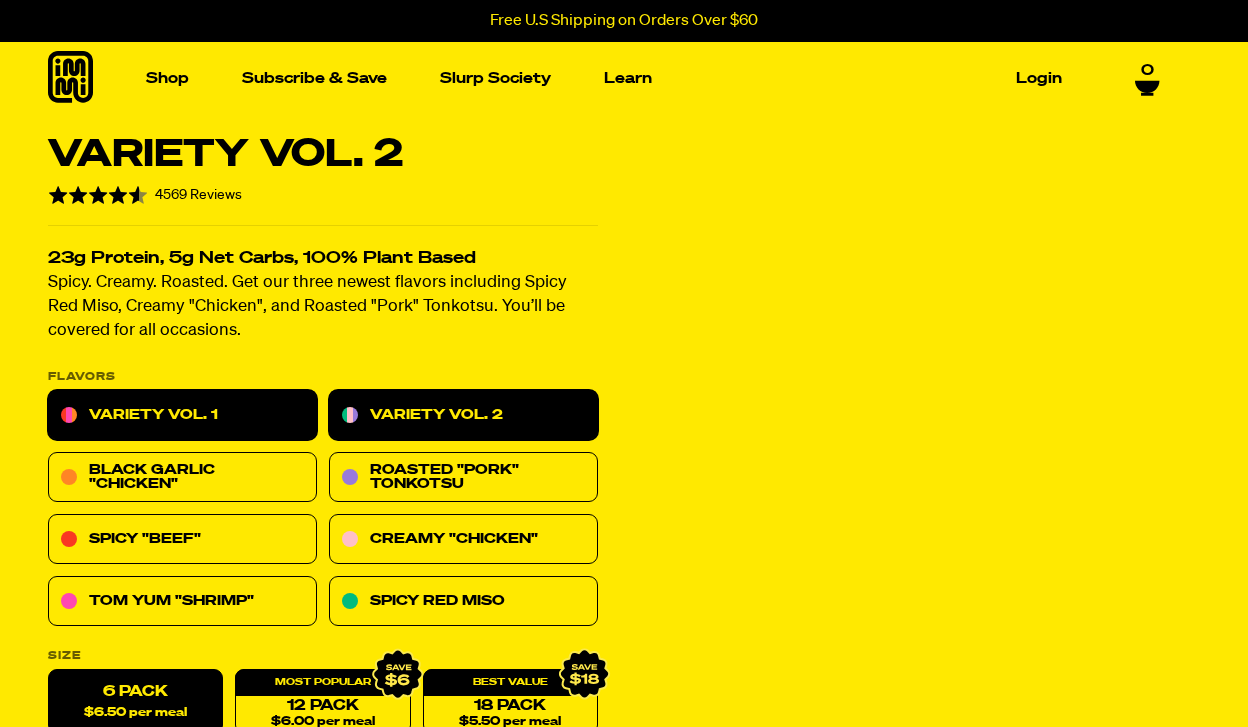 click on "Variety Vol. 1" at bounding box center [182, 416] 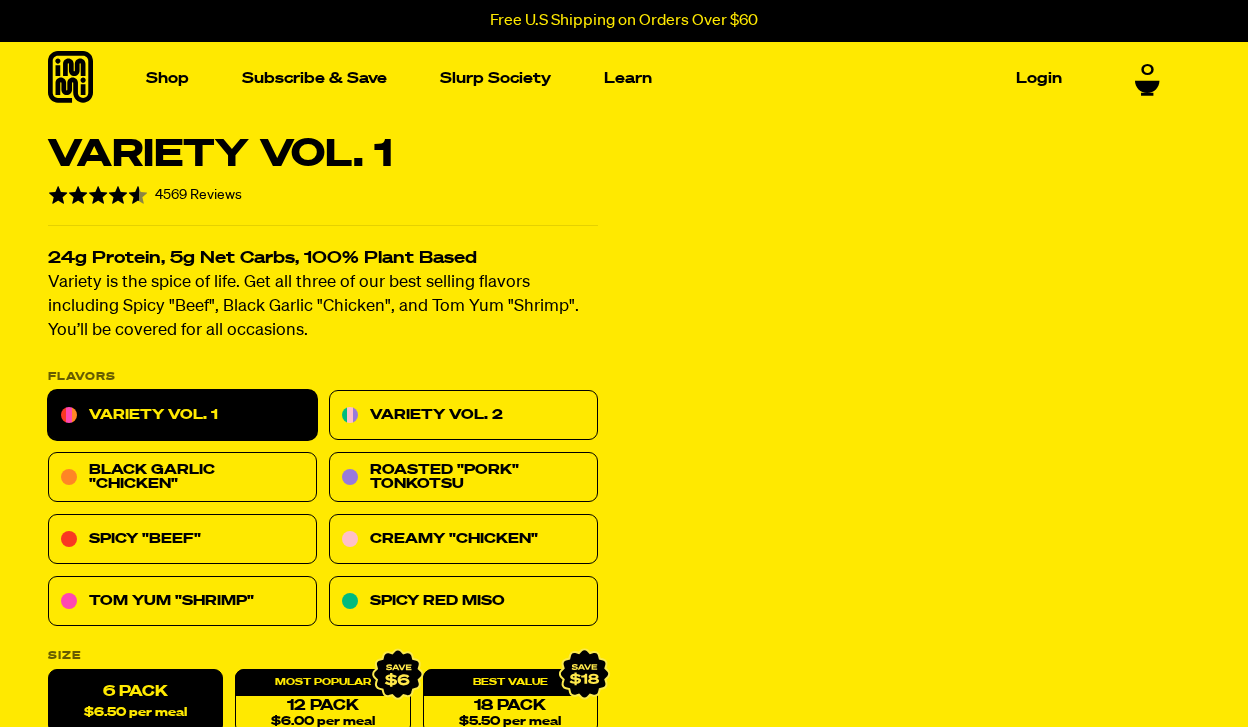 scroll, scrollTop: 0, scrollLeft: 0, axis: both 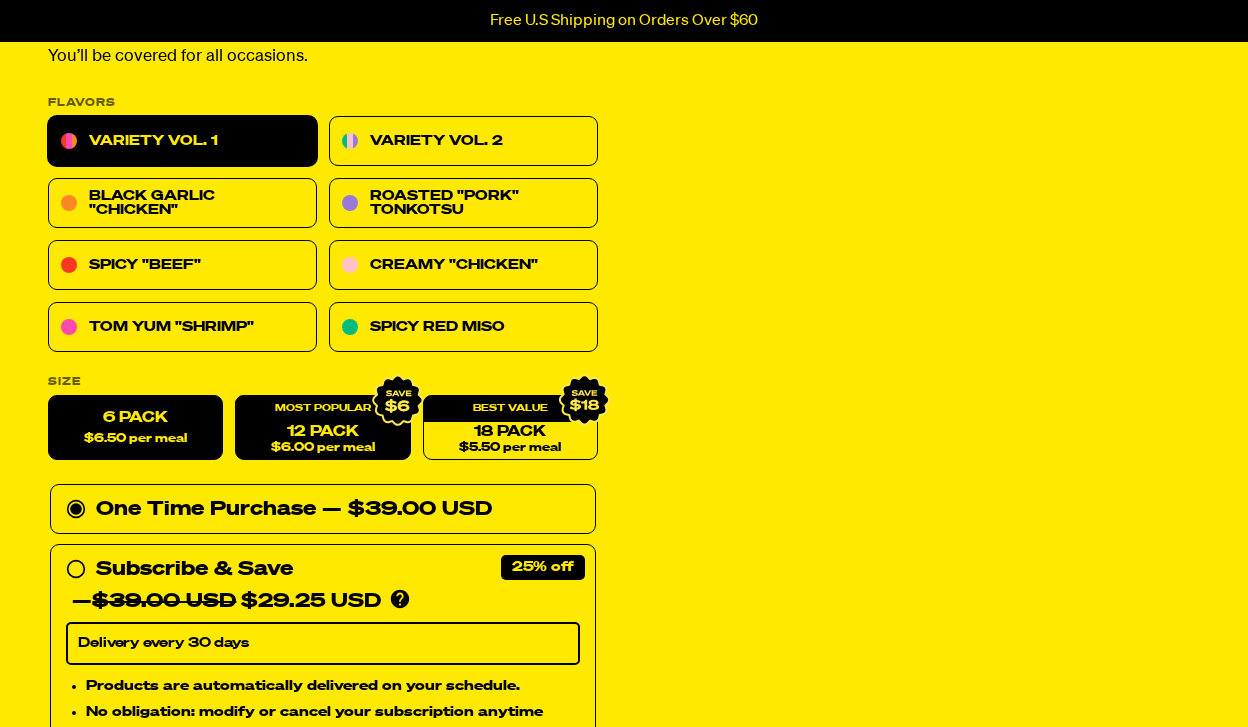 click on "12 Pack
$6.00 per meal" at bounding box center (322, 428) 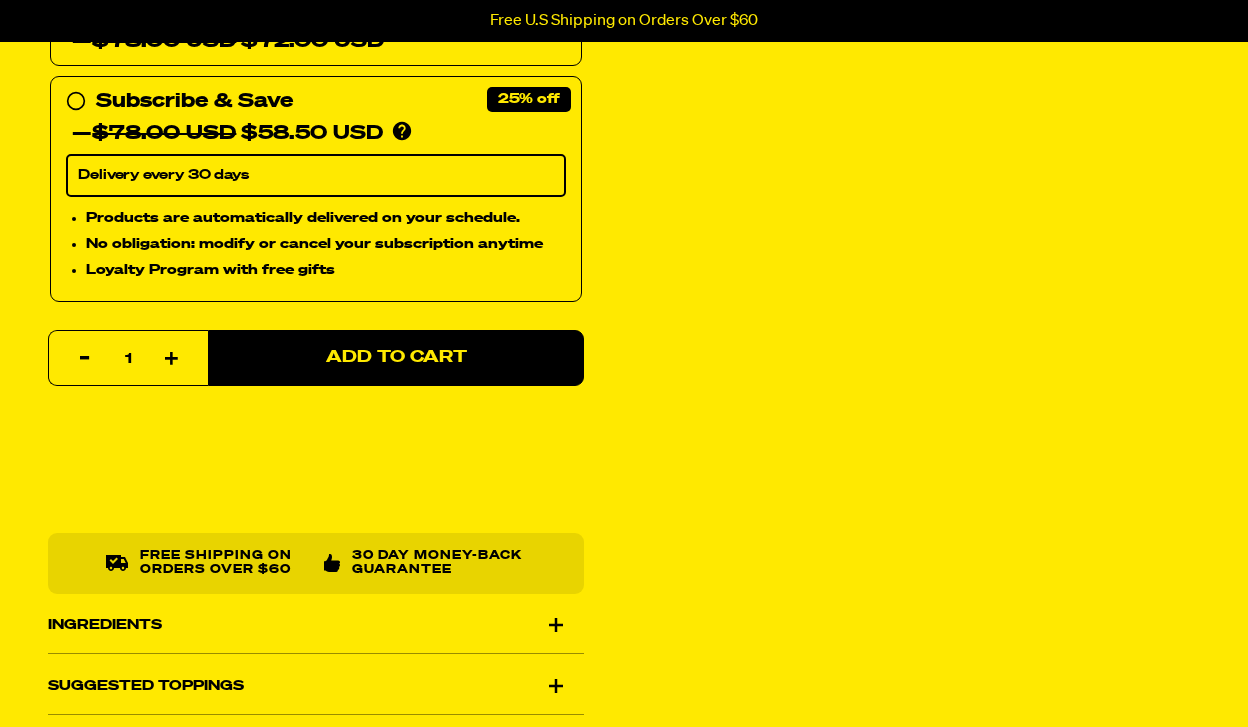 scroll, scrollTop: 783, scrollLeft: 0, axis: vertical 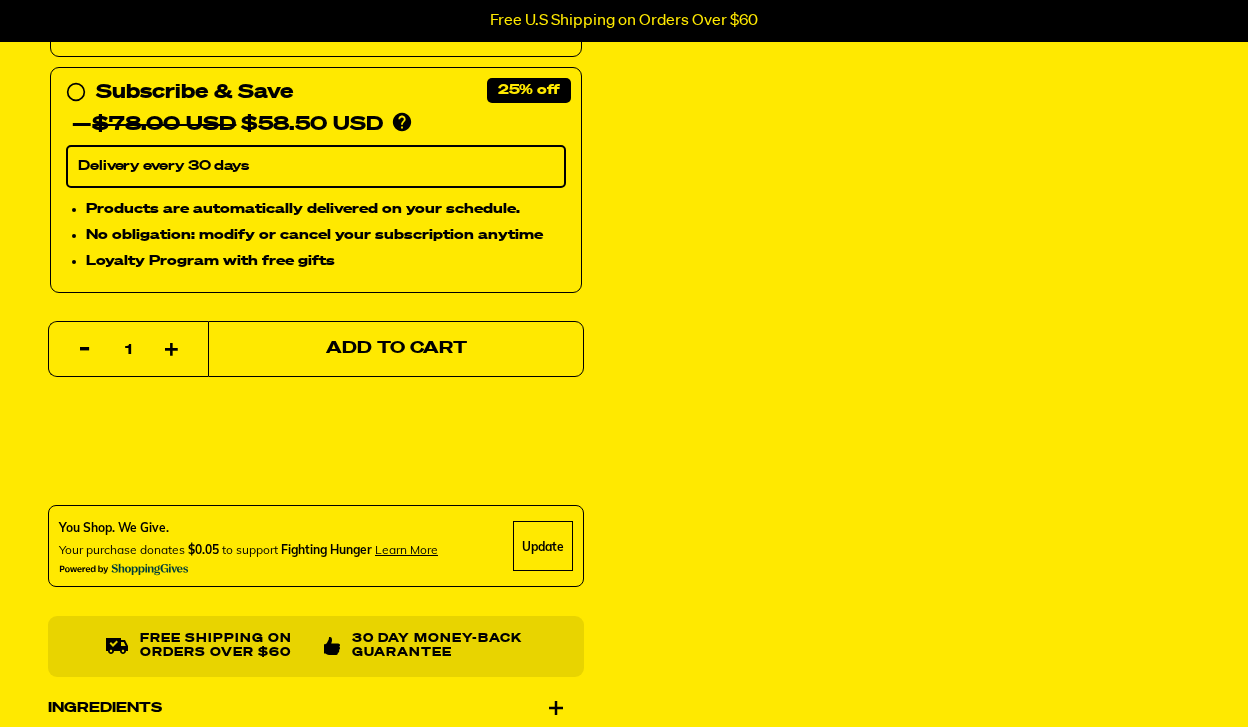 click on "Add to Cart" at bounding box center [396, 349] 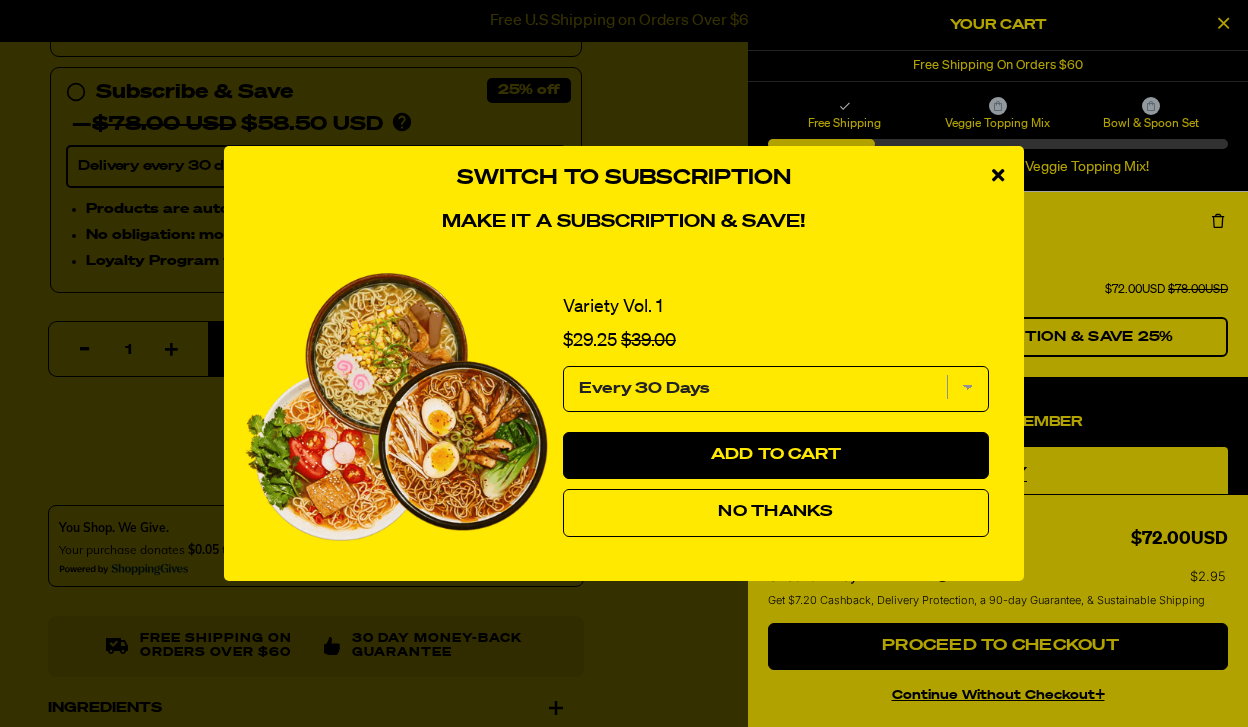 click on "No Thanks" at bounding box center [776, 513] 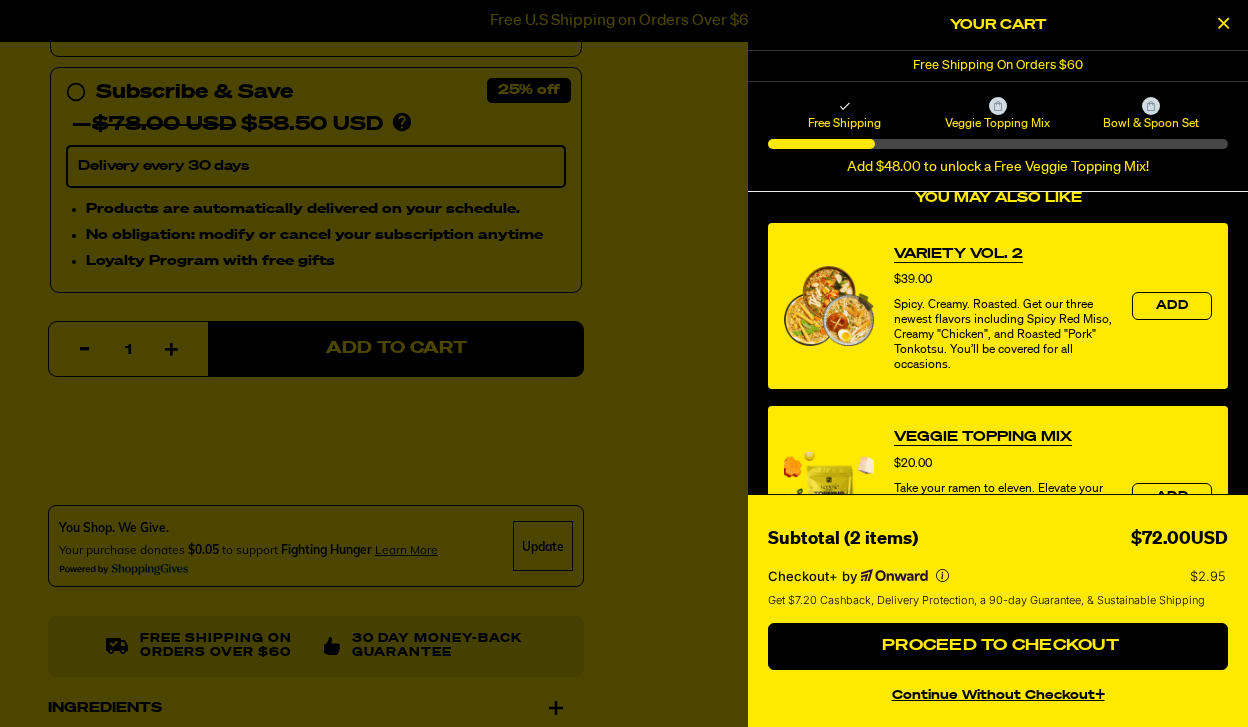 scroll, scrollTop: 447, scrollLeft: 0, axis: vertical 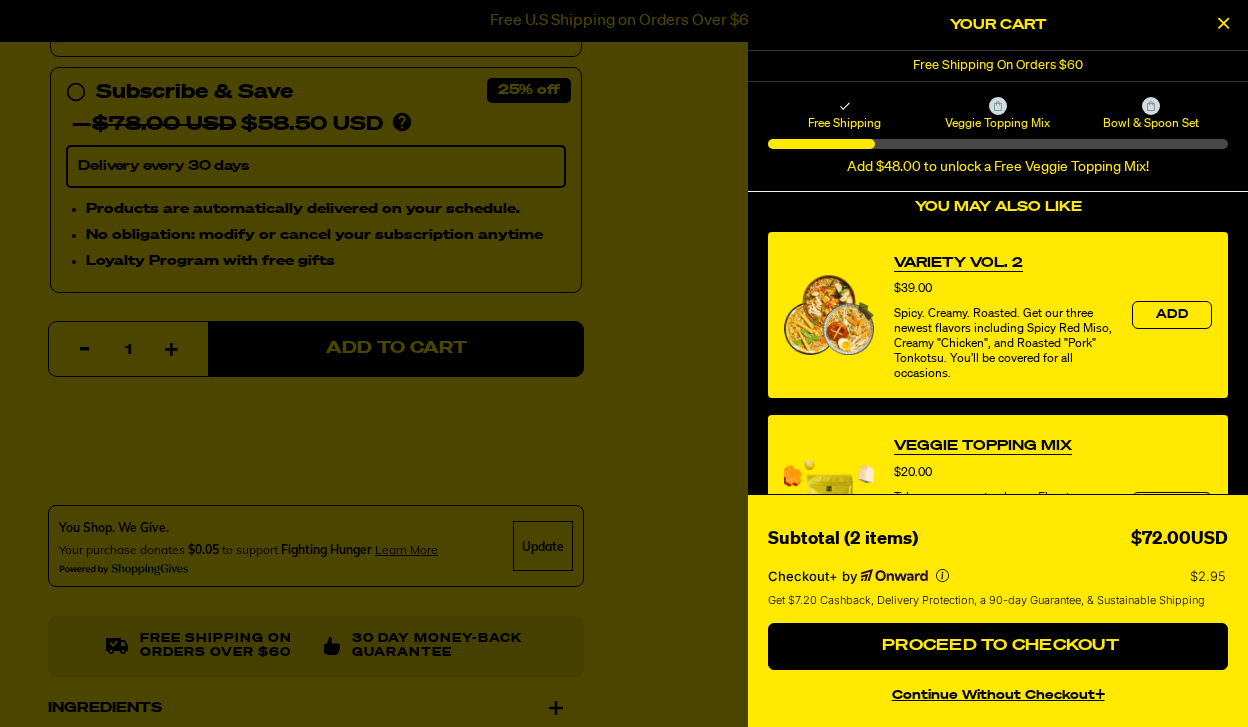 click on "Veggie Topping Mix         Price   $20.00   Take your ramen to eleven. Elevate your next bowl of immi ramen with a handpicked mix of seven vibrant veggie toppings, adding an irresistible crunch and a burst of fresh, savory flavors in every bite." at bounding box center (1003, 506) 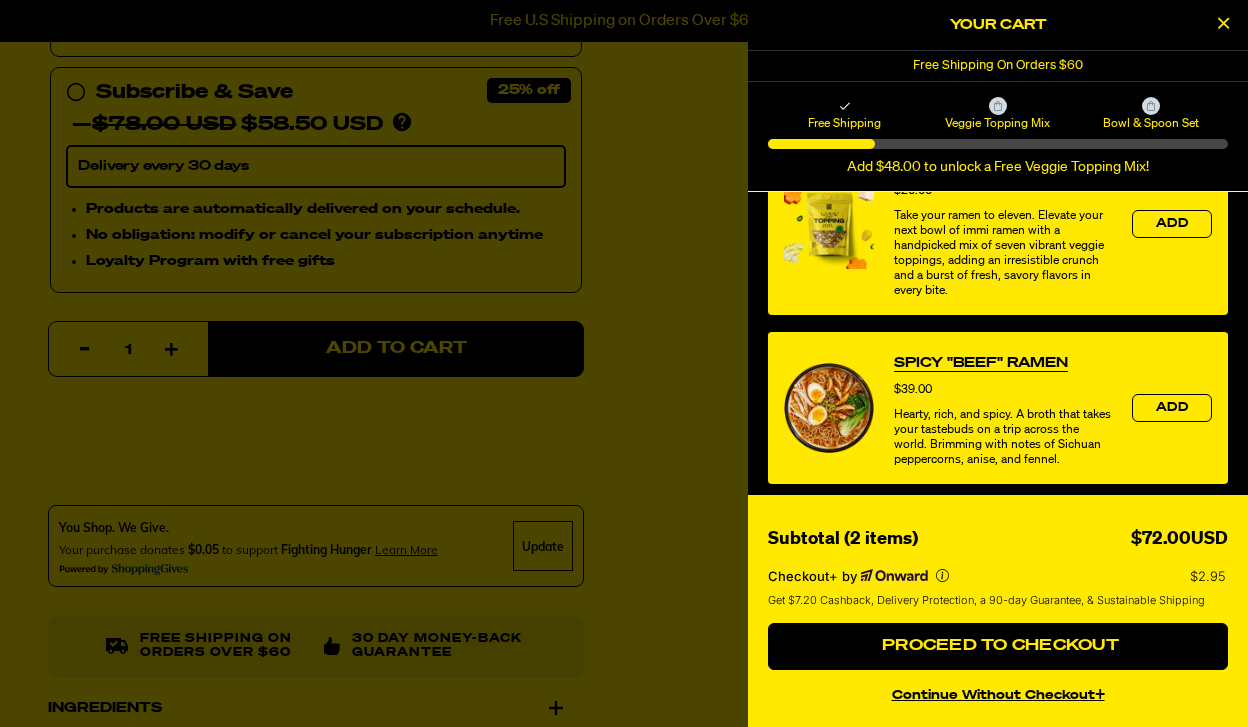 scroll, scrollTop: 727, scrollLeft: 0, axis: vertical 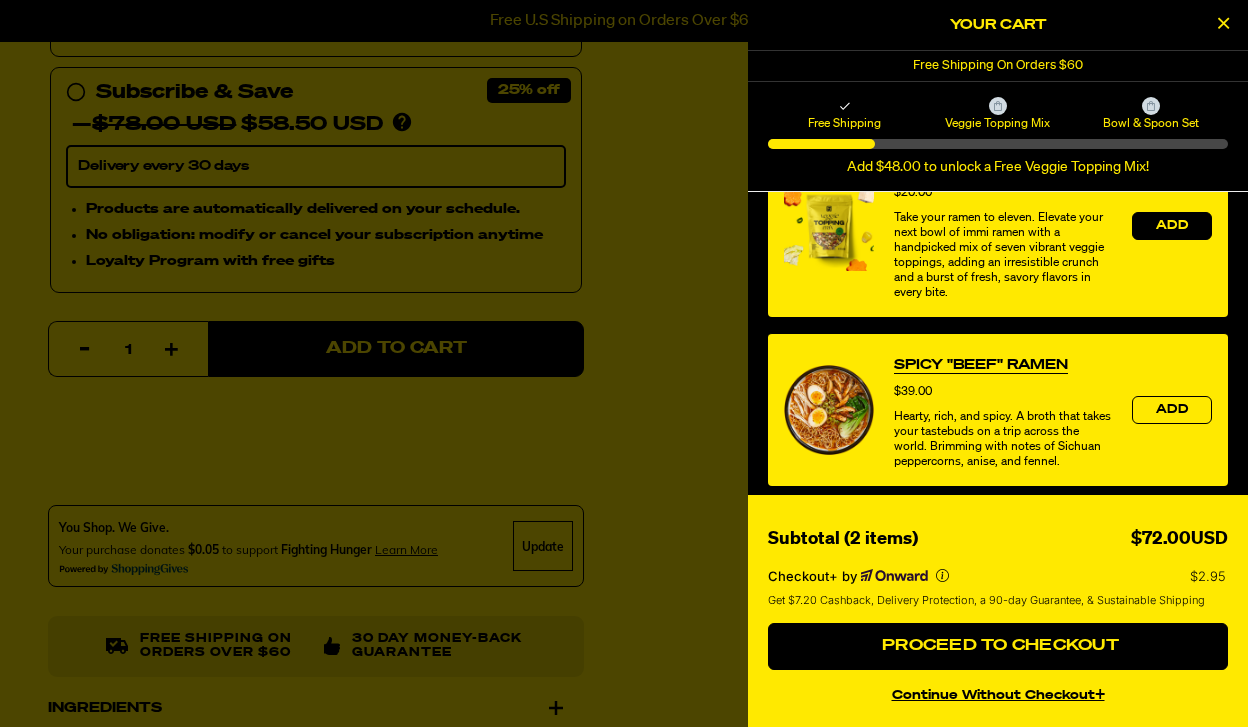 click on "Add" at bounding box center [1172, 226] 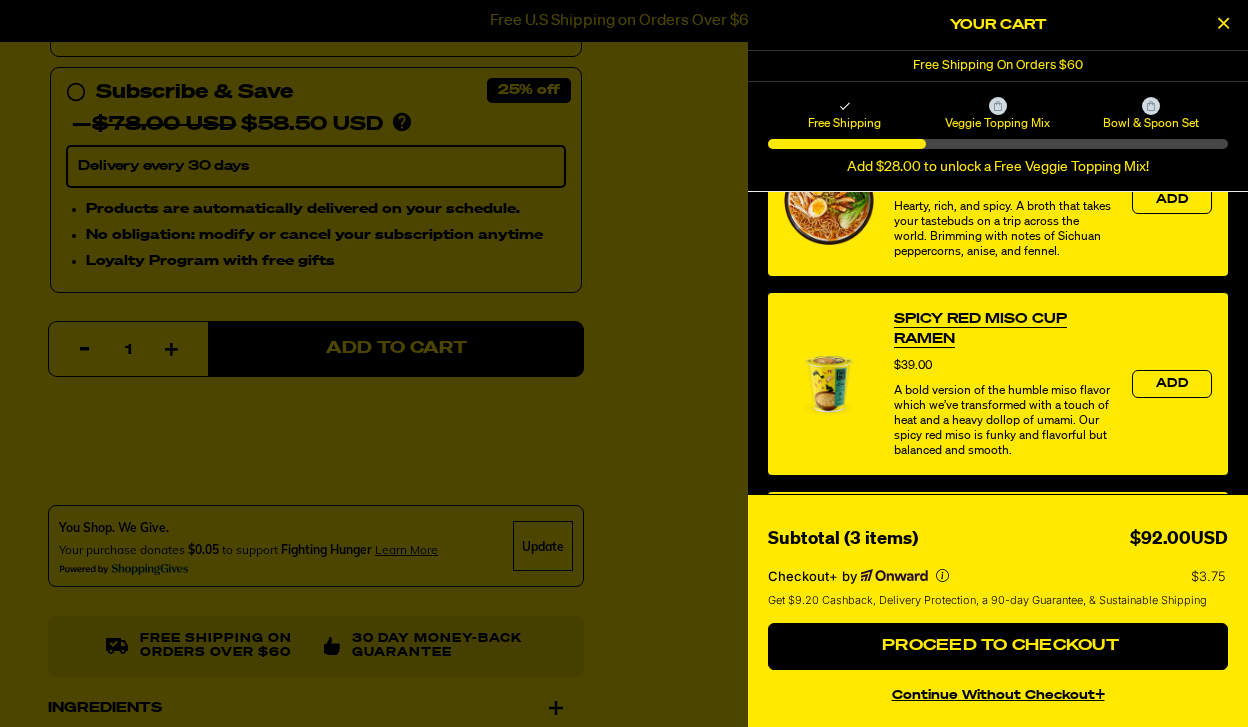 scroll, scrollTop: 879, scrollLeft: 0, axis: vertical 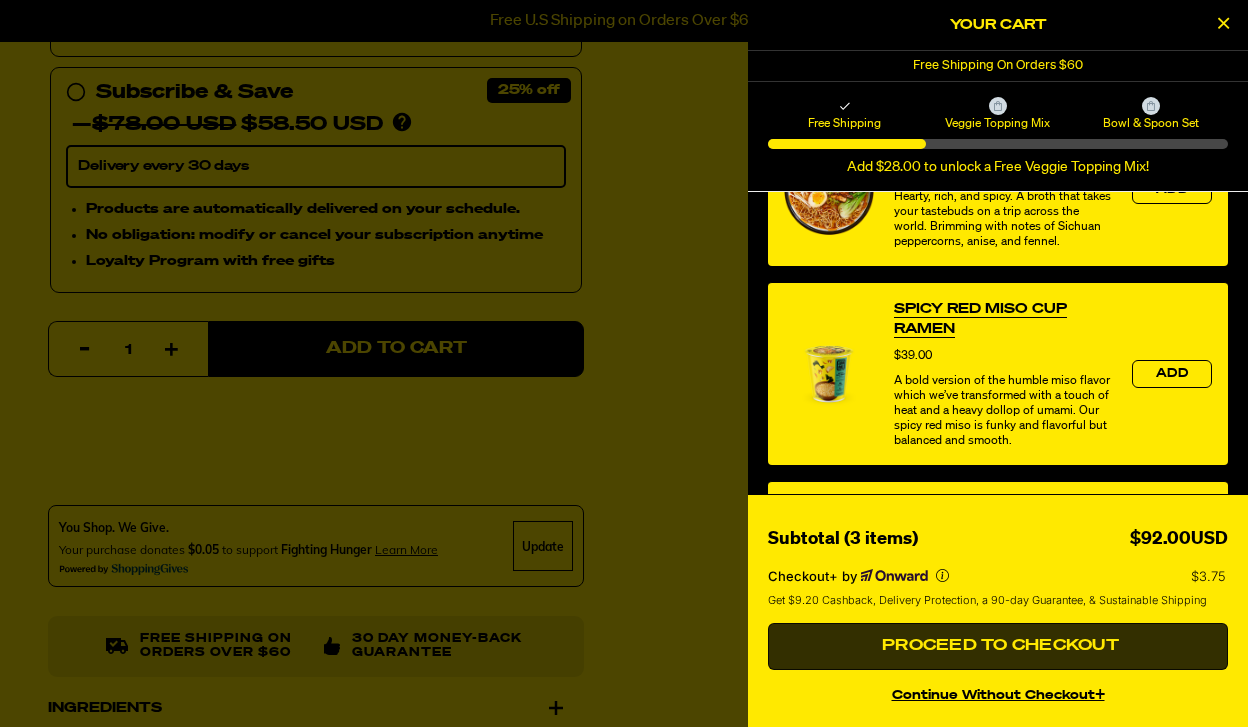 click on "Proceed to Checkout" at bounding box center [998, 647] 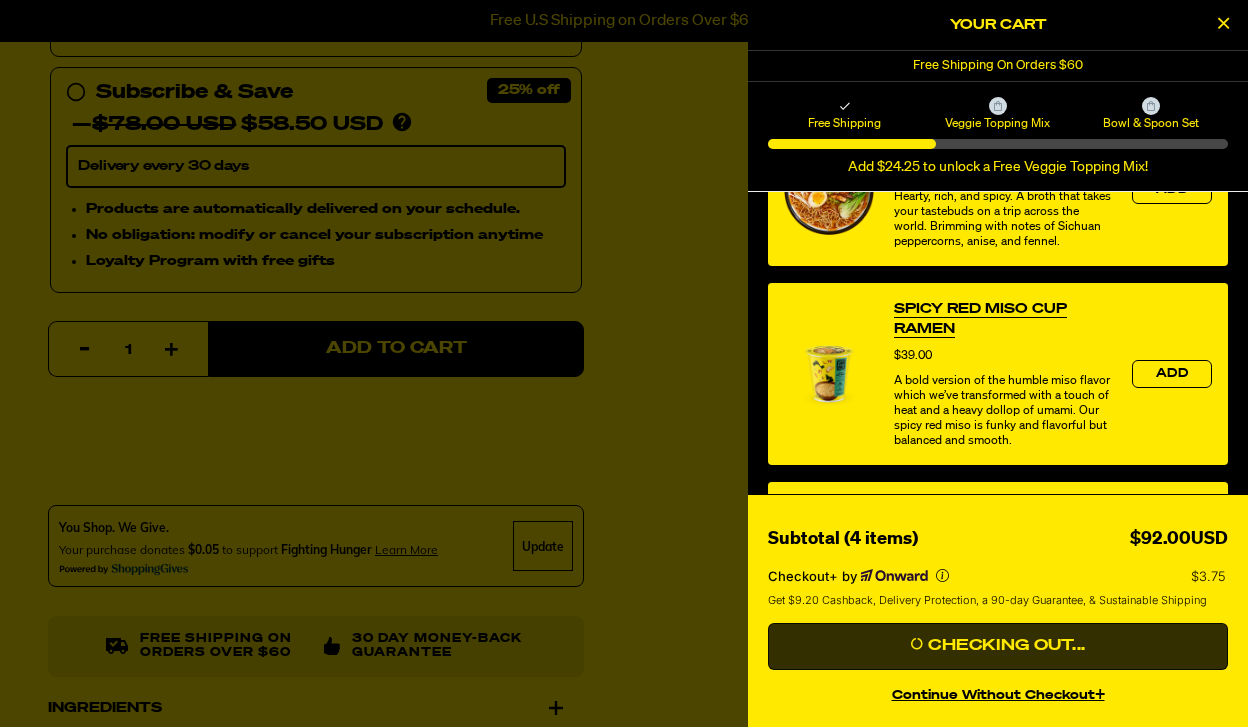 scroll, scrollTop: 586, scrollLeft: 0, axis: vertical 